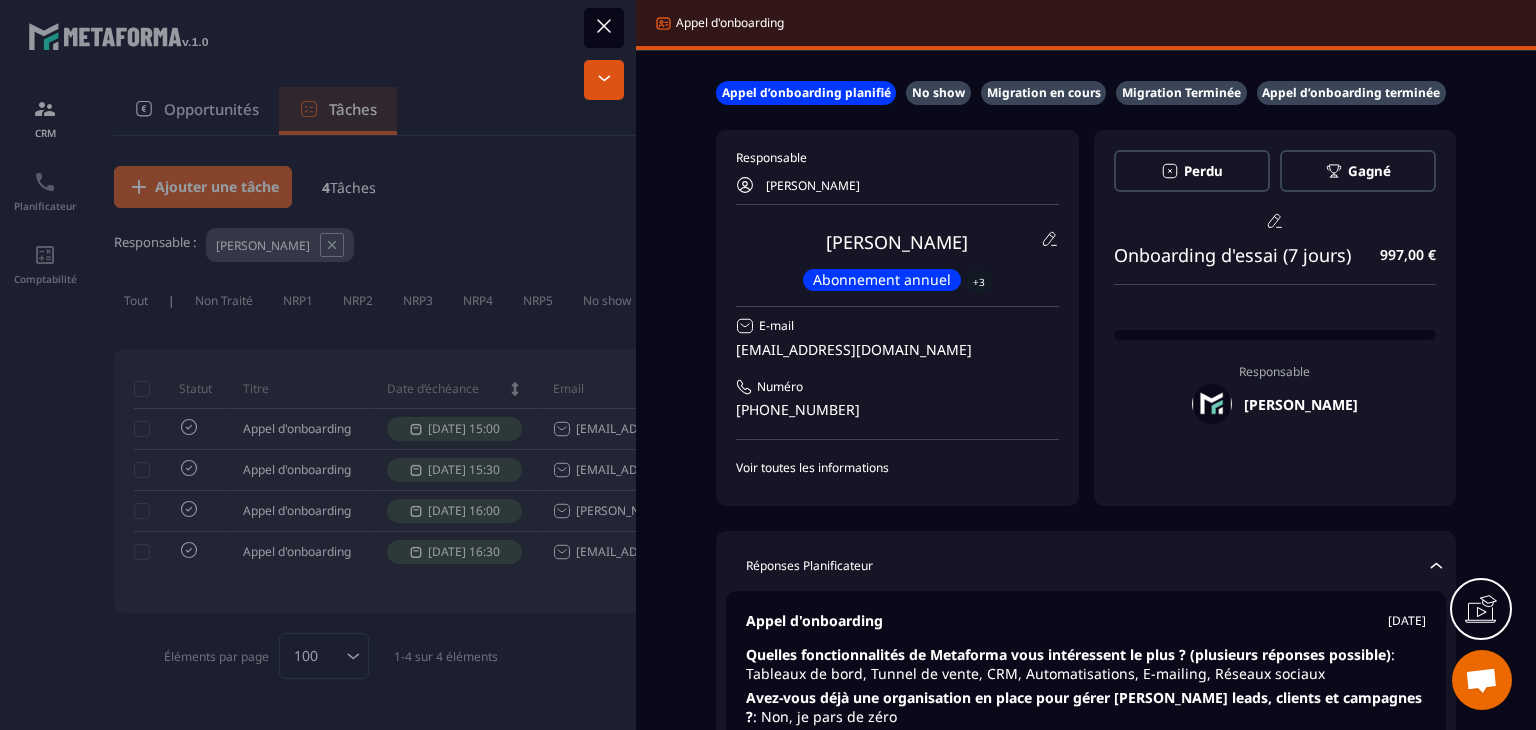 scroll, scrollTop: 0, scrollLeft: 0, axis: both 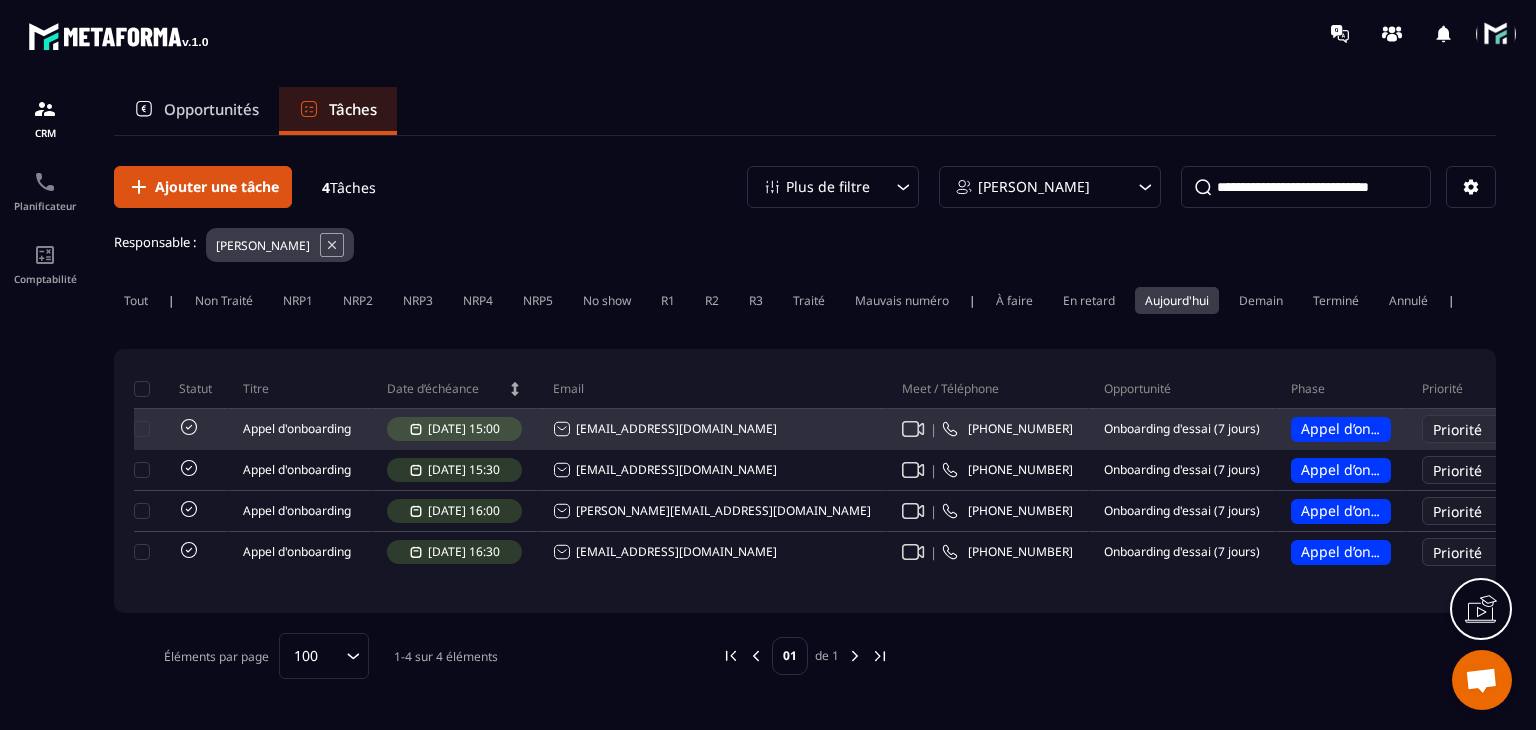 click on "| [PHONE_NUMBER]" at bounding box center [988, 430] 